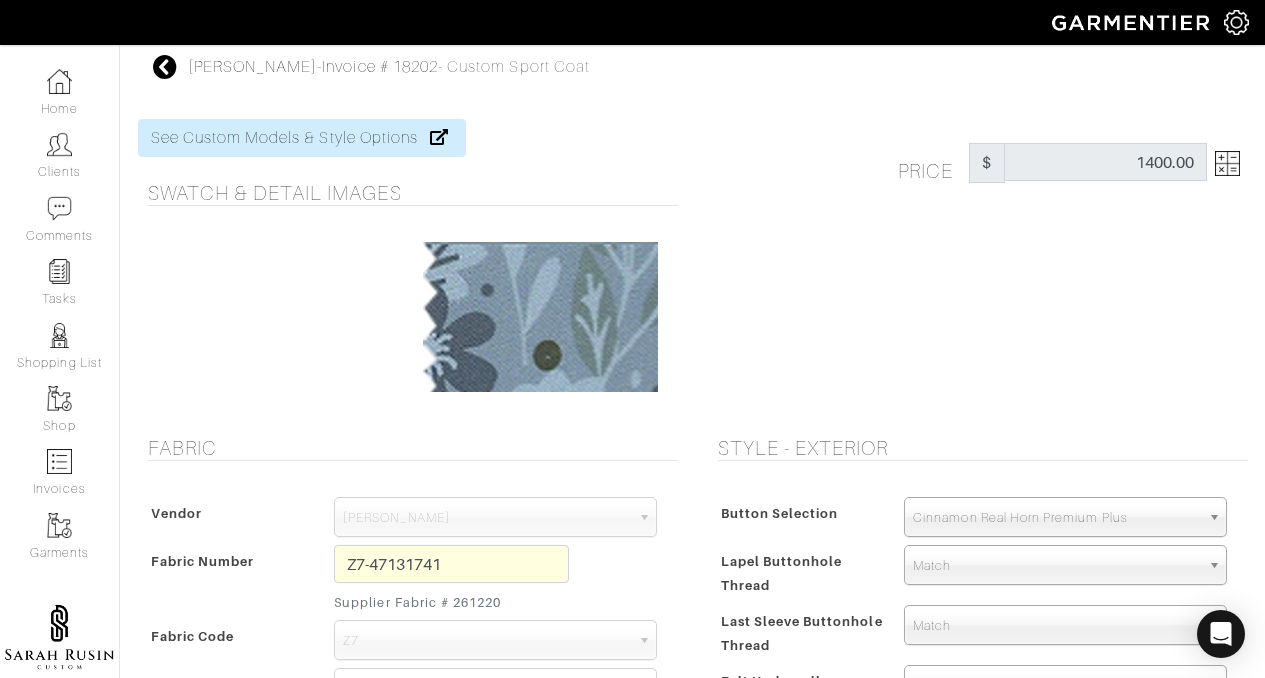 click on "Clients" at bounding box center [59, 155] 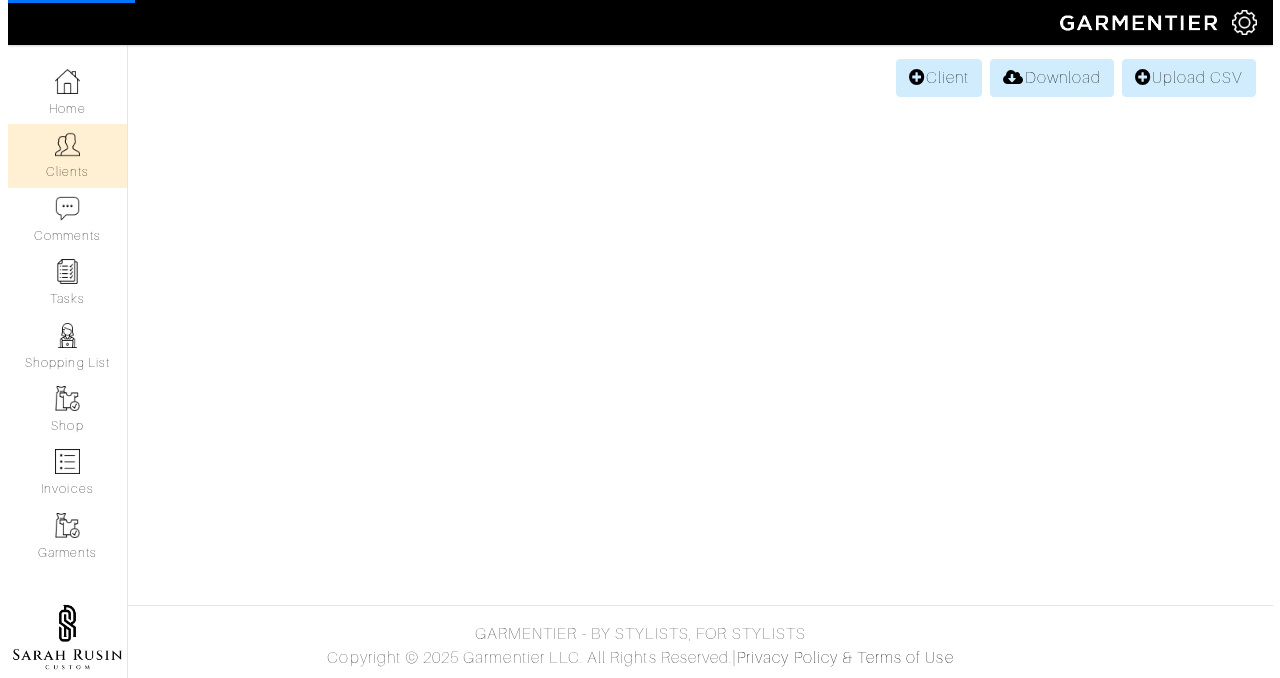 scroll, scrollTop: 0, scrollLeft: 0, axis: both 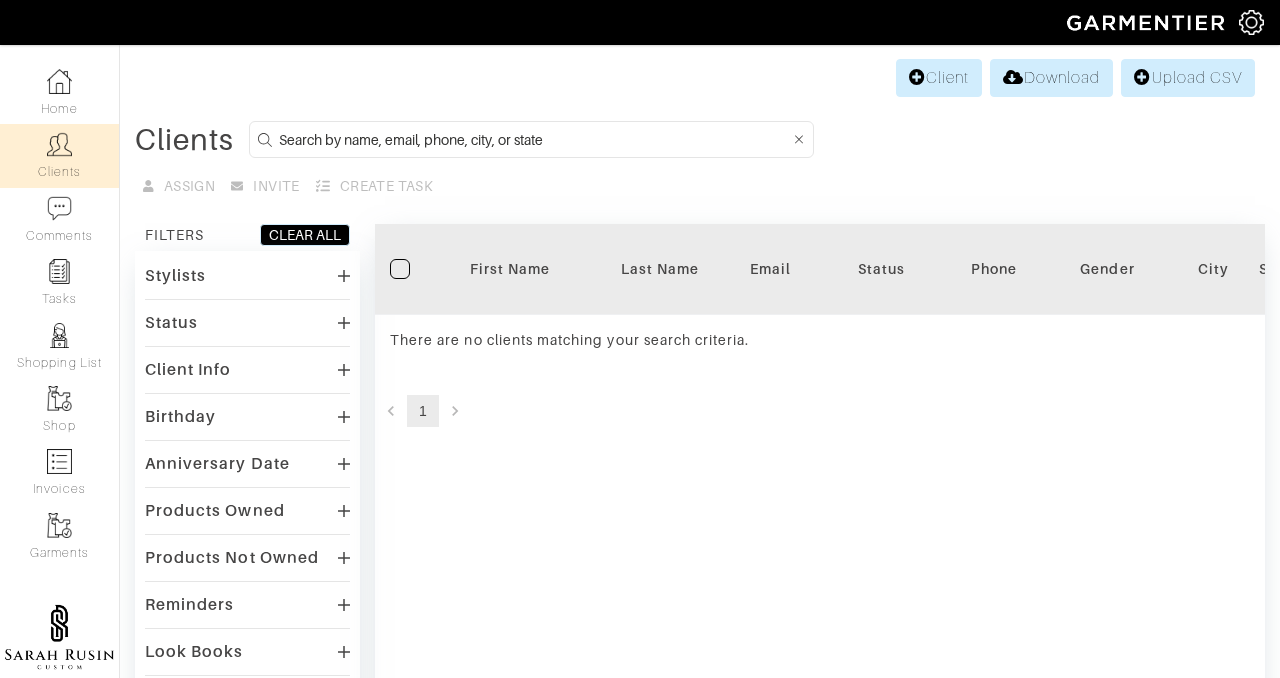 drag, startPoint x: 0, startPoint y: 0, endPoint x: 51, endPoint y: 148, distance: 156.54073 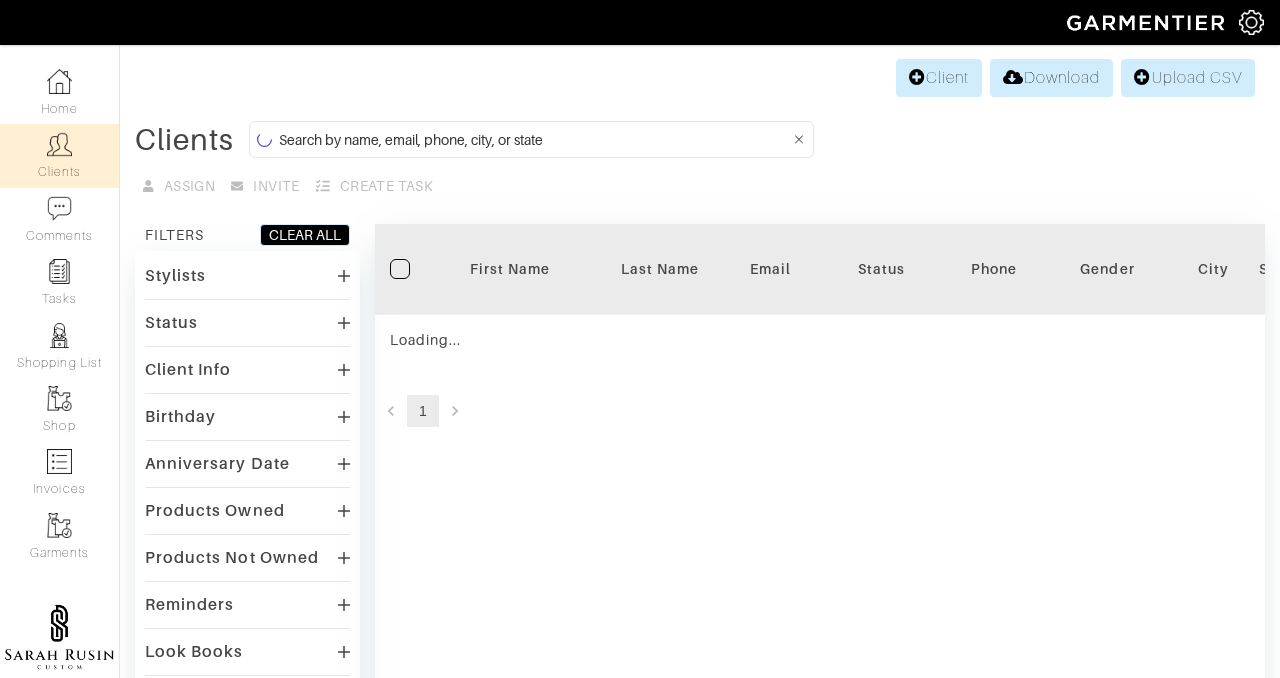 click at bounding box center [59, 144] 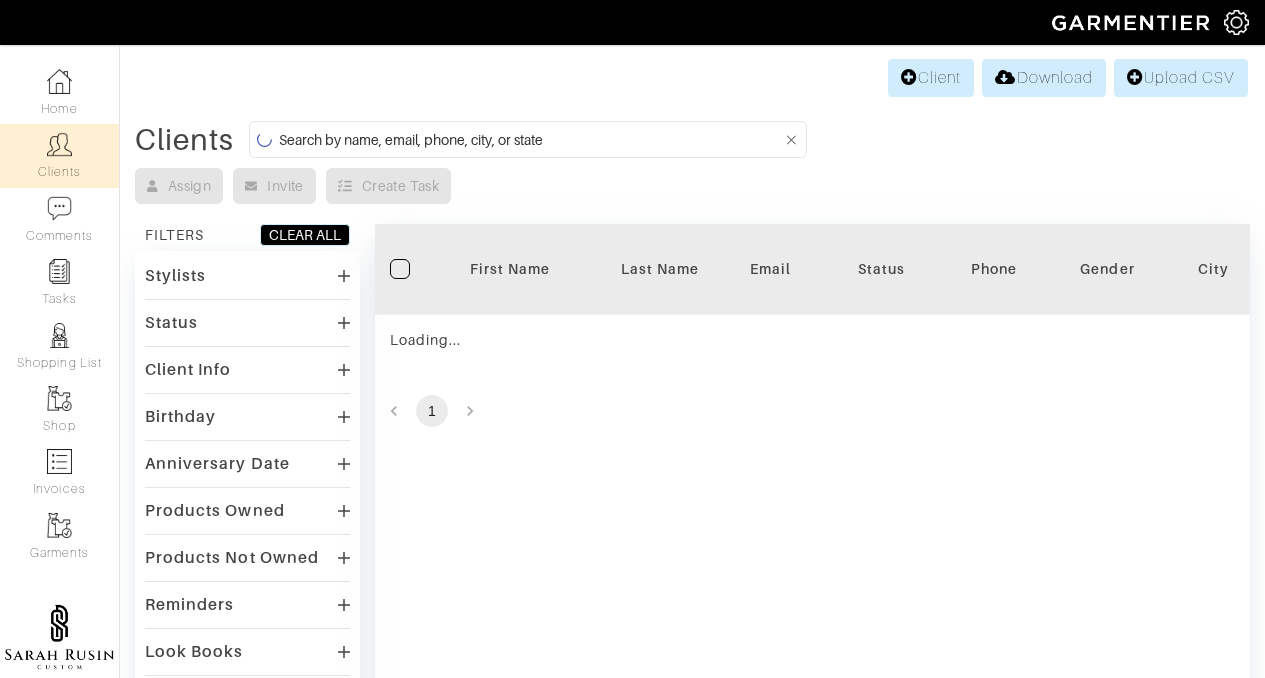 click at bounding box center (59, 144) 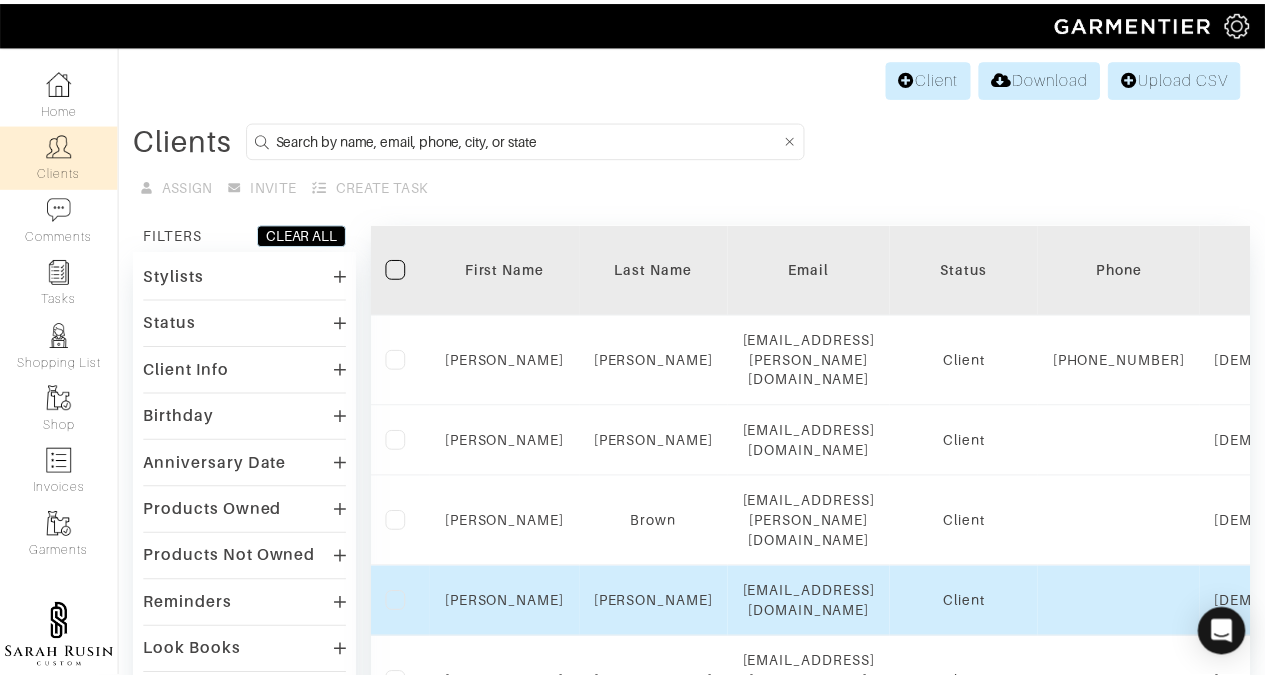 scroll, scrollTop: 372, scrollLeft: 0, axis: vertical 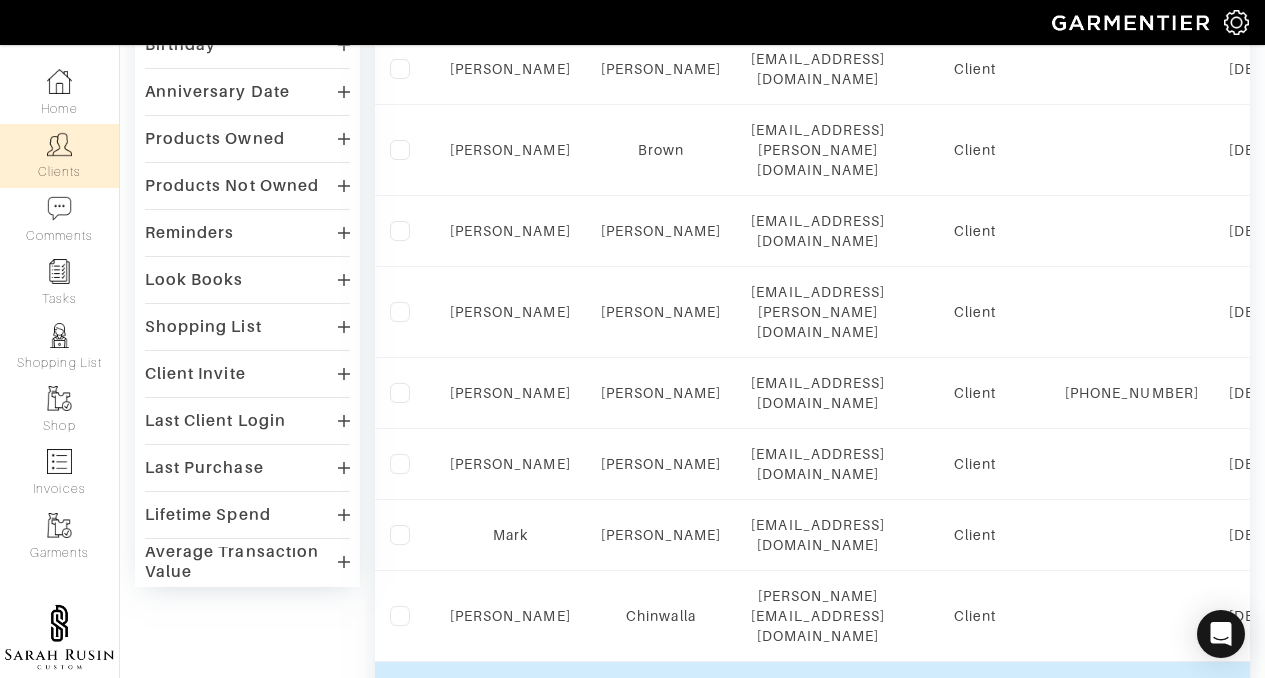 click on "Coglianese" at bounding box center [661, 717] 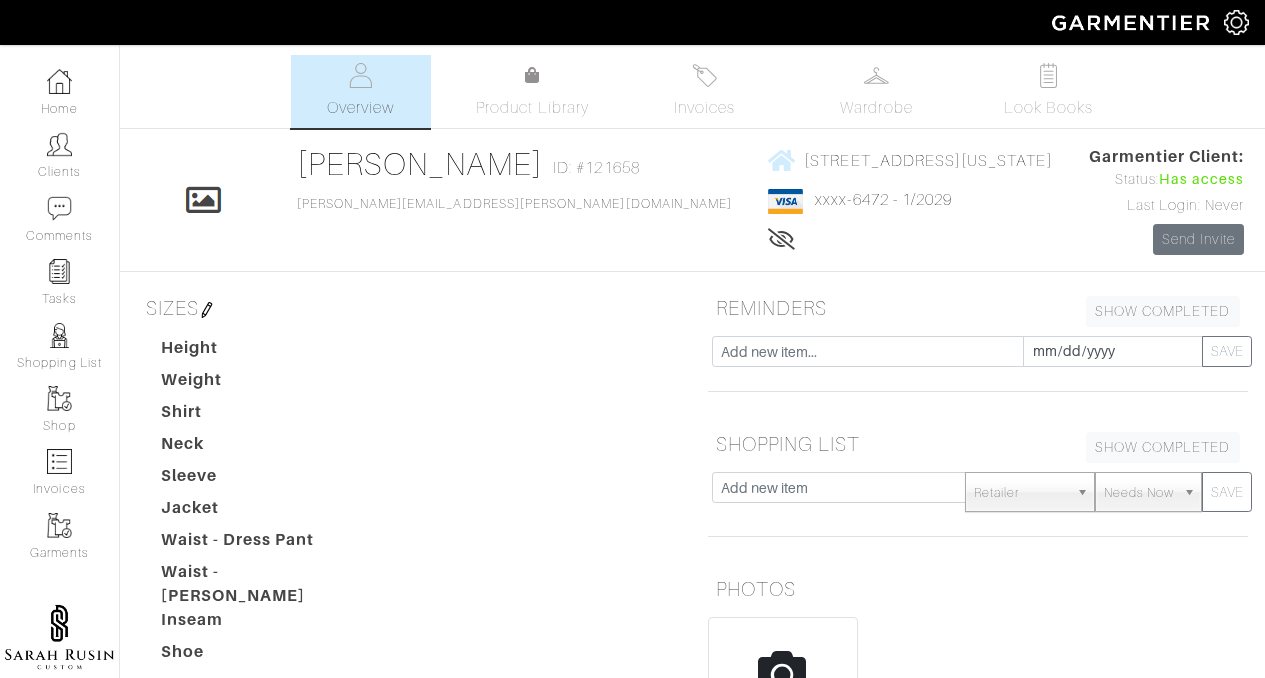 click at bounding box center [876, 75] 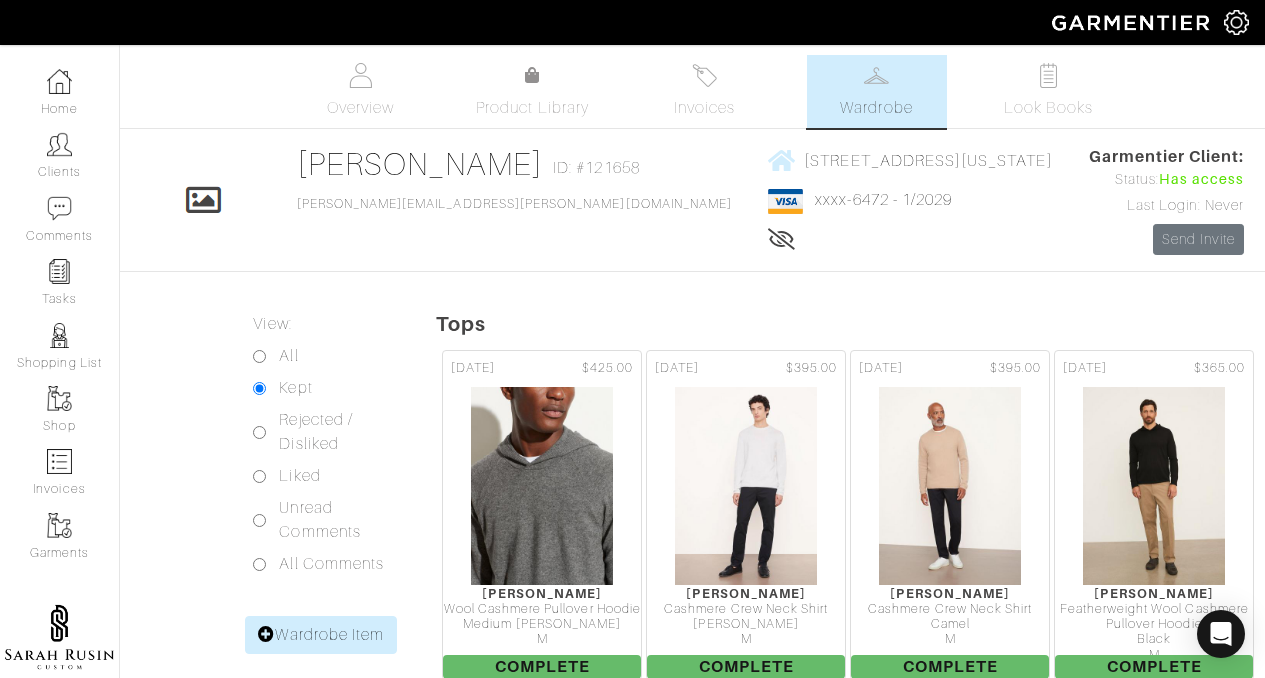 scroll, scrollTop: 845, scrollLeft: 0, axis: vertical 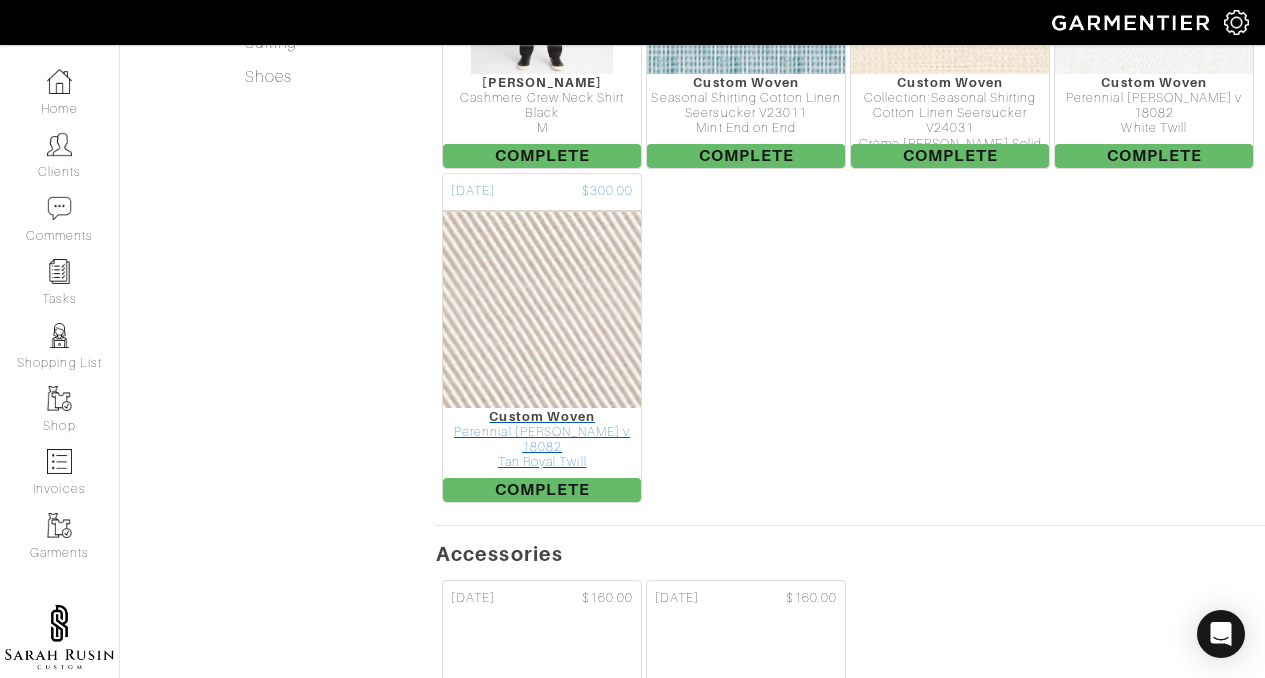 click on "Perennial [PERSON_NAME] v 18082" at bounding box center [542, 440] 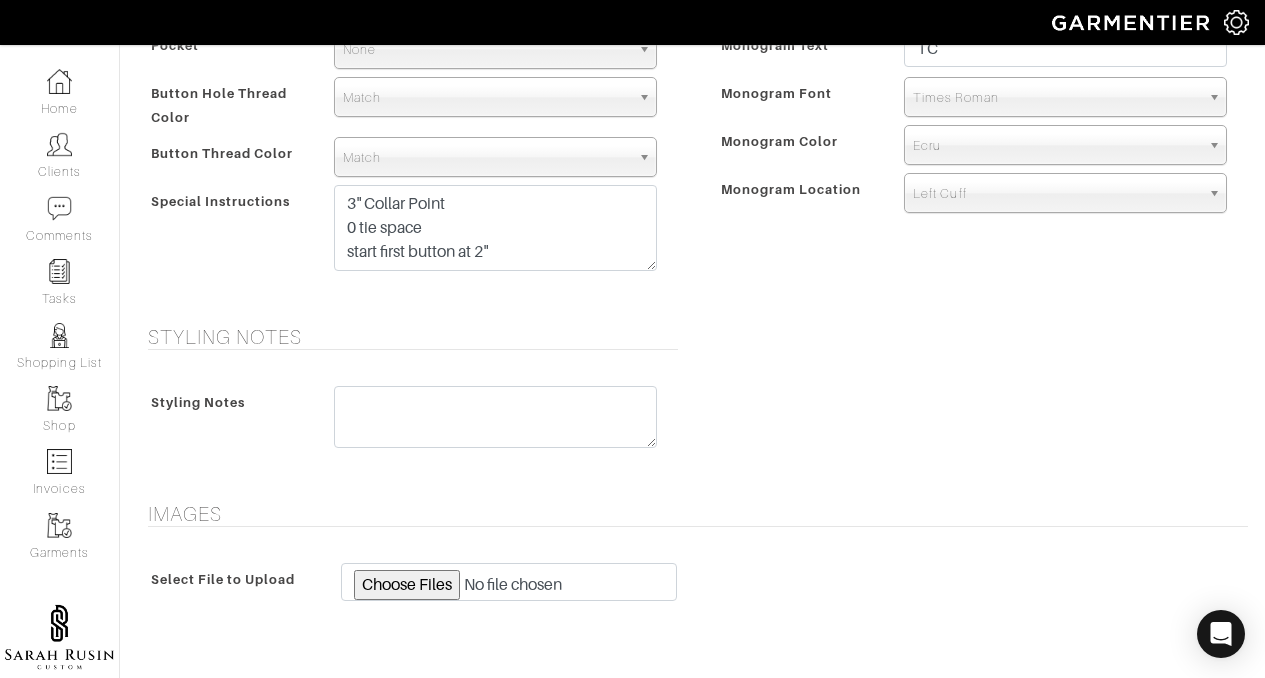 click at bounding box center (540, -528) 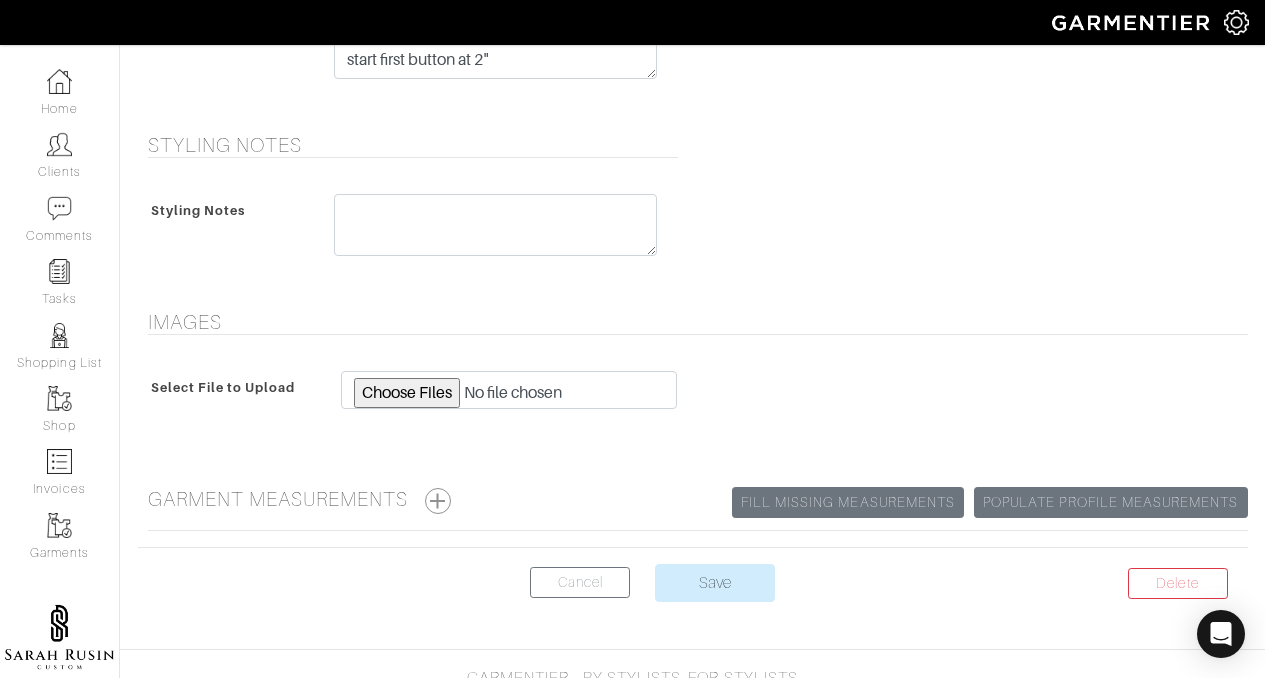 scroll, scrollTop: 1080, scrollLeft: 0, axis: vertical 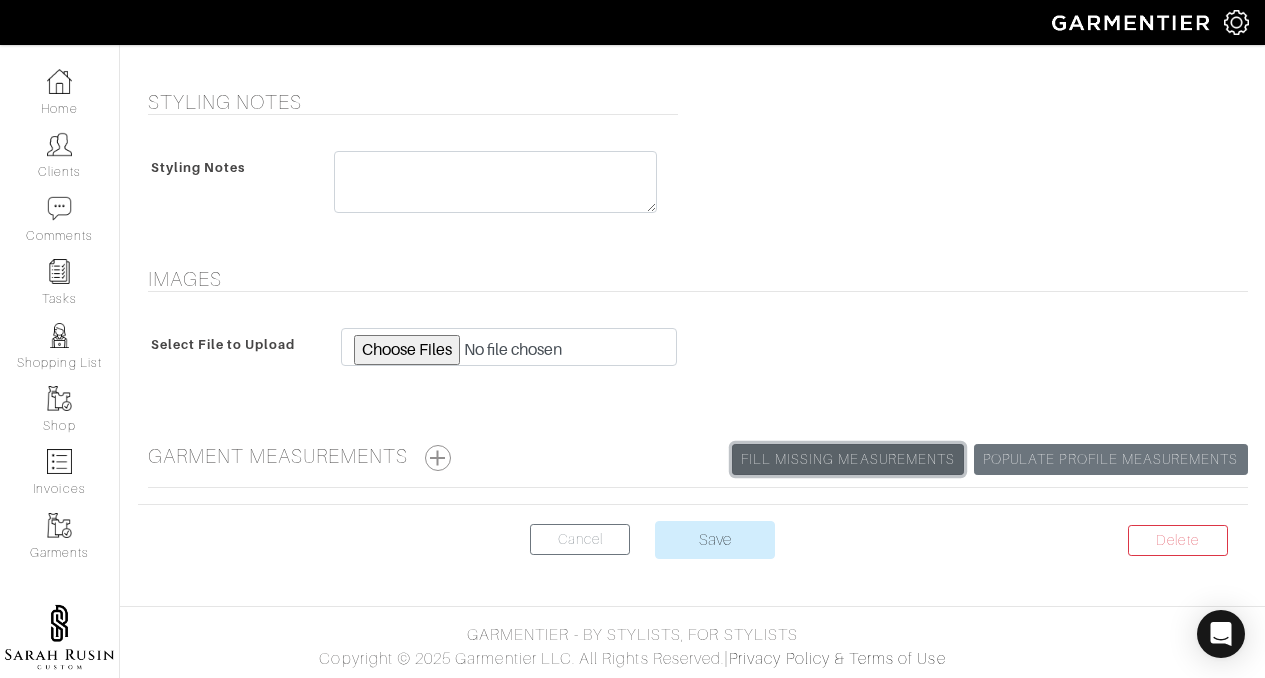 click on "Fill Missing Measurements" at bounding box center [848, 459] 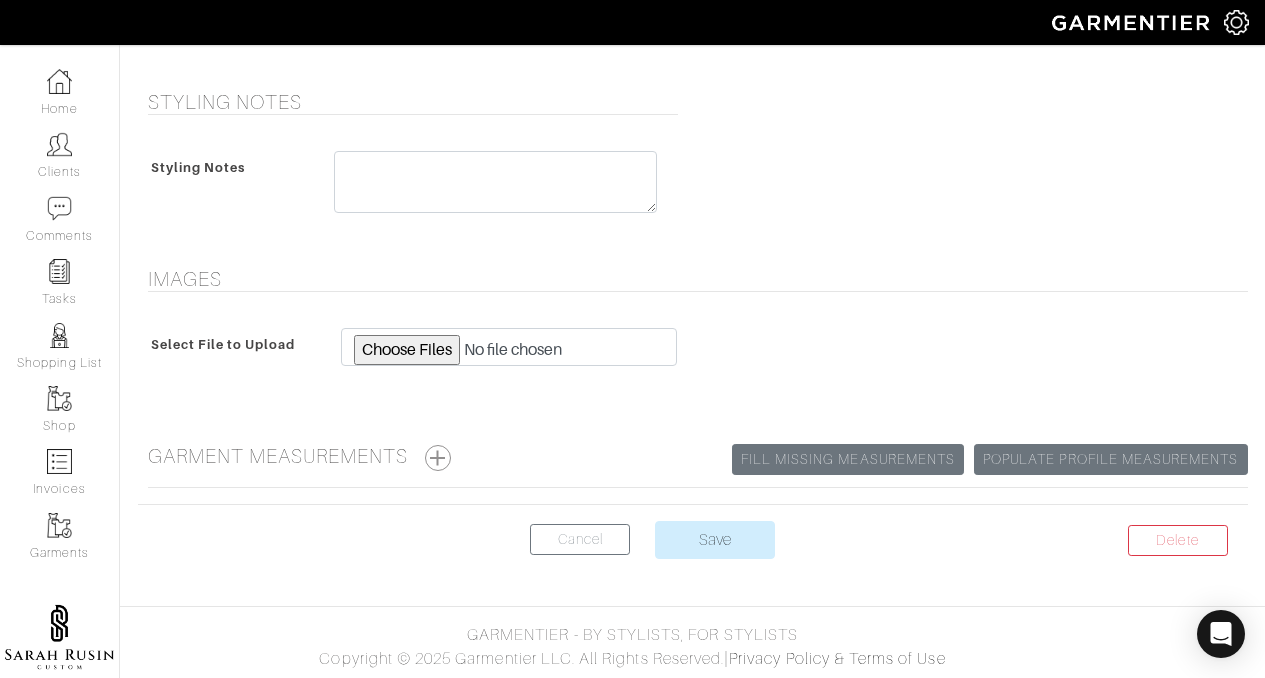 click on "Style" at bounding box center [983, -632] 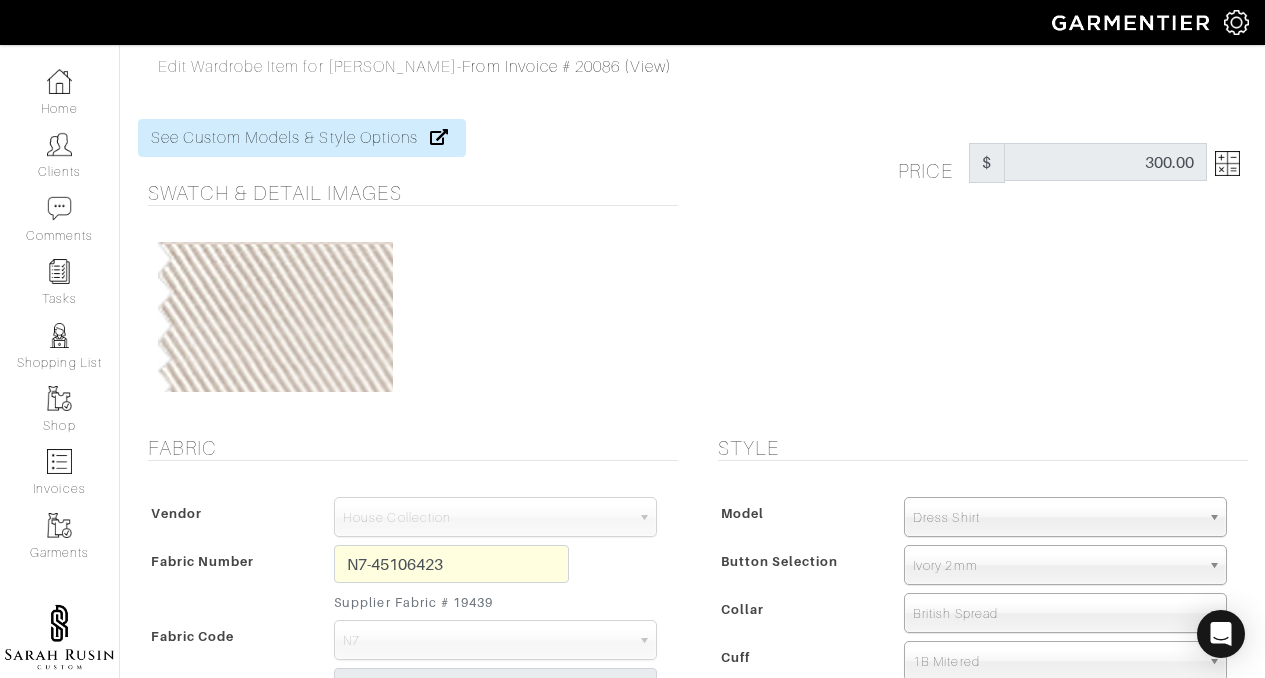 scroll, scrollTop: 1061, scrollLeft: 0, axis: vertical 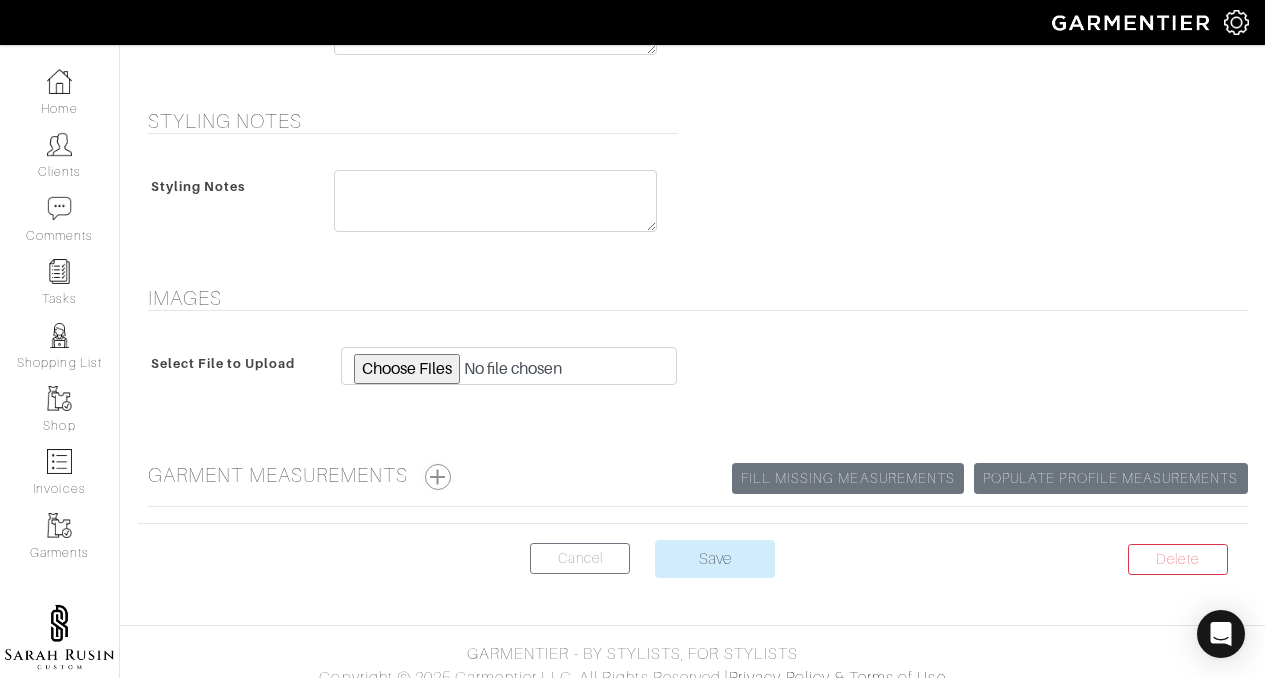 click at bounding box center (438, 477) 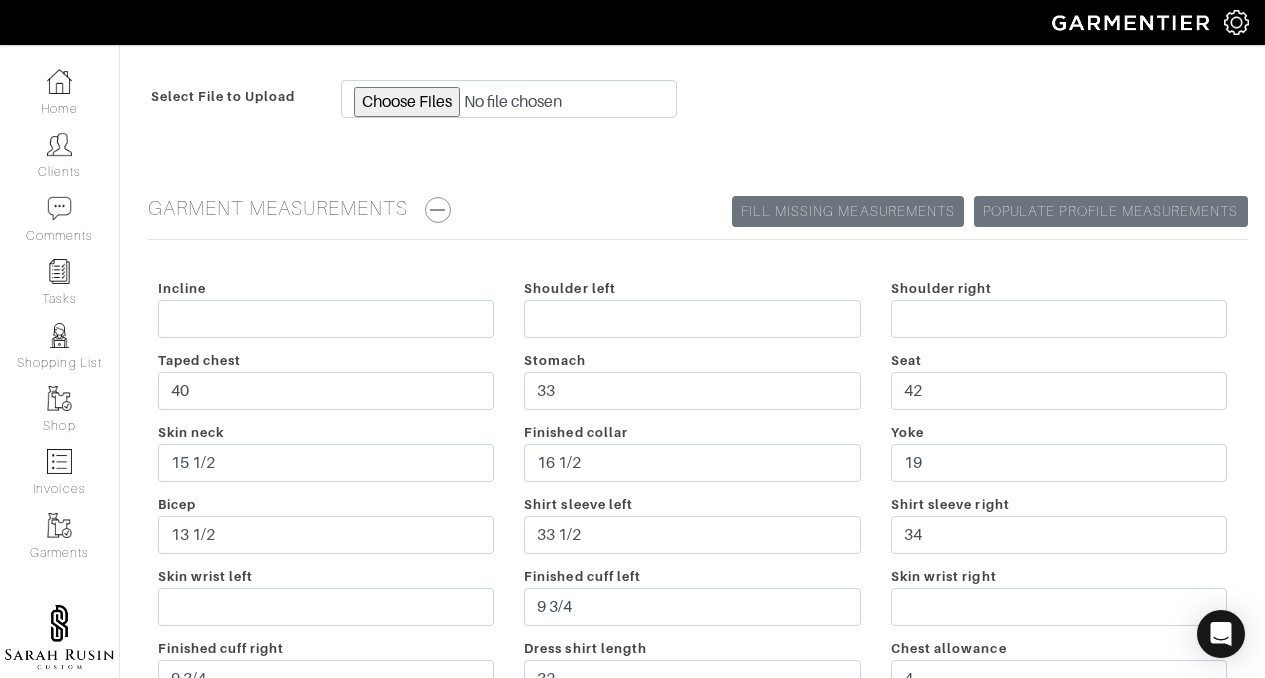 scroll, scrollTop: 1374, scrollLeft: 0, axis: vertical 